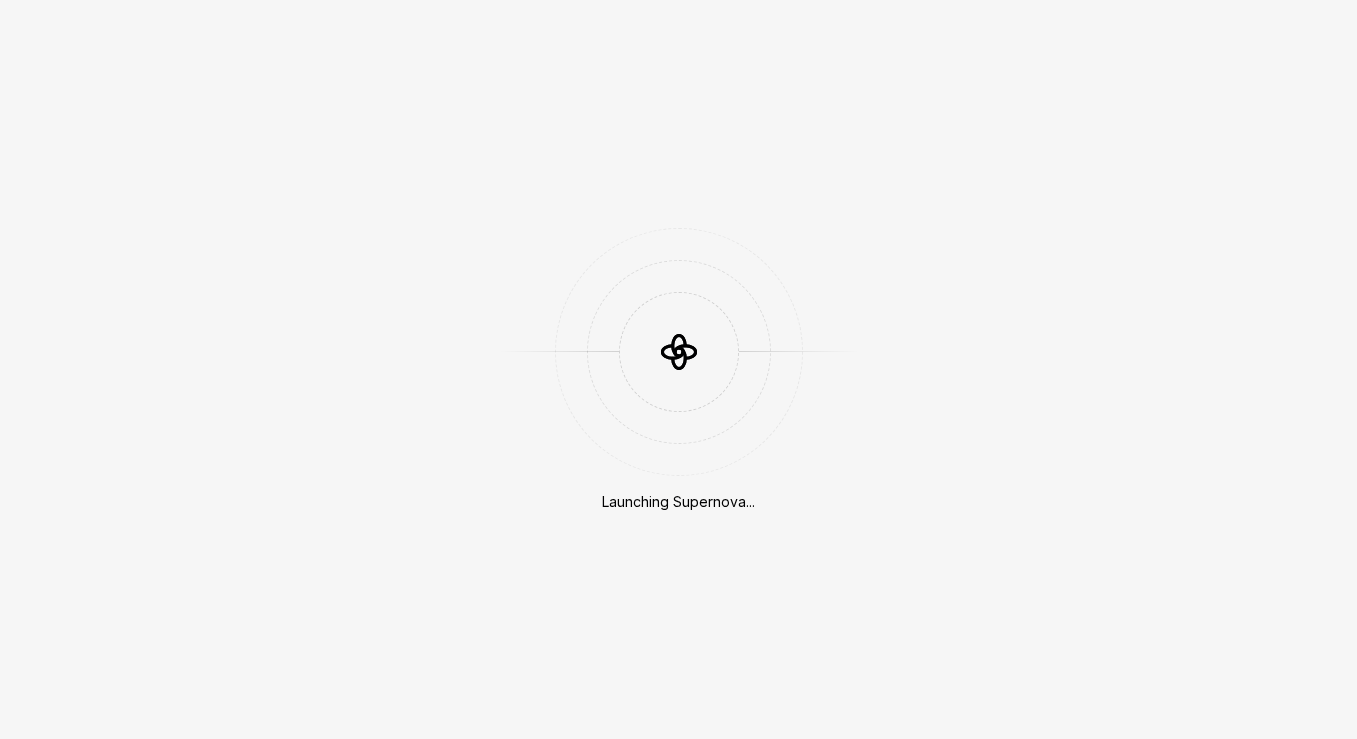 scroll, scrollTop: 0, scrollLeft: 0, axis: both 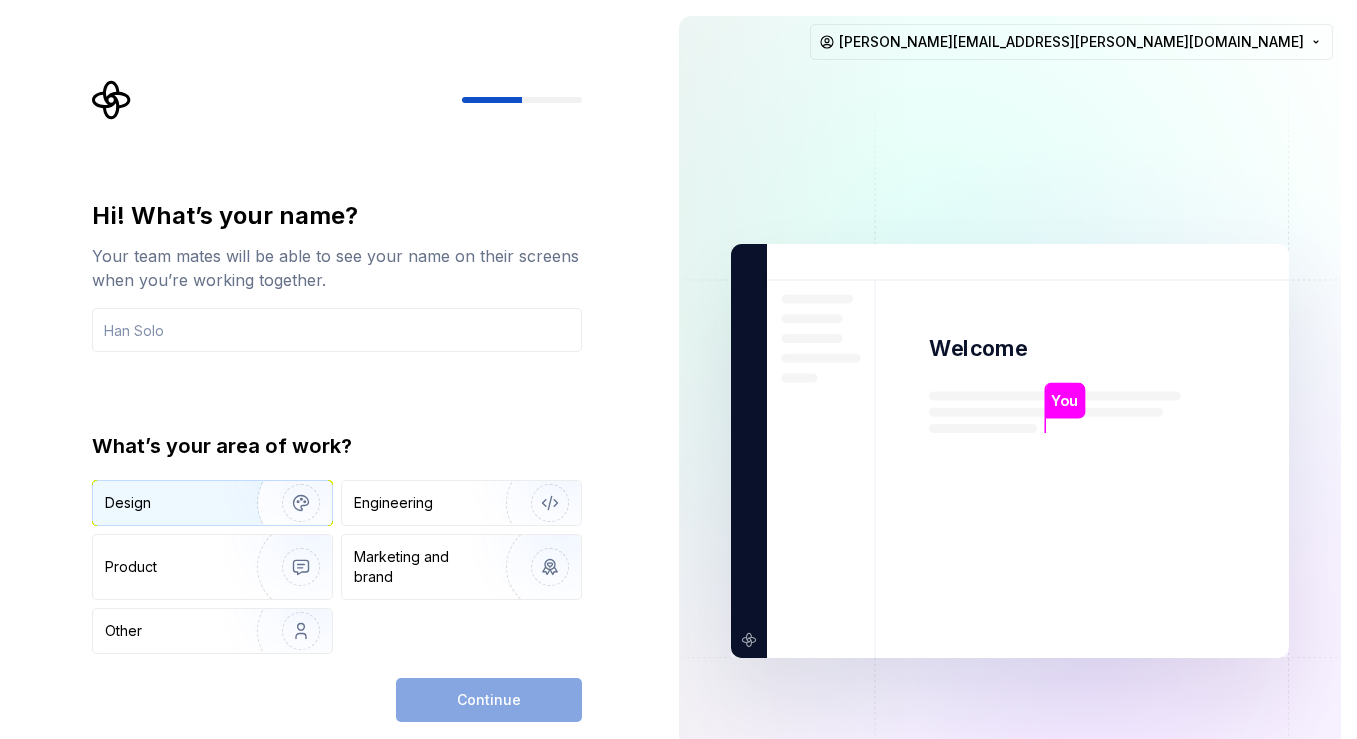 click on "Design" at bounding box center (168, 503) 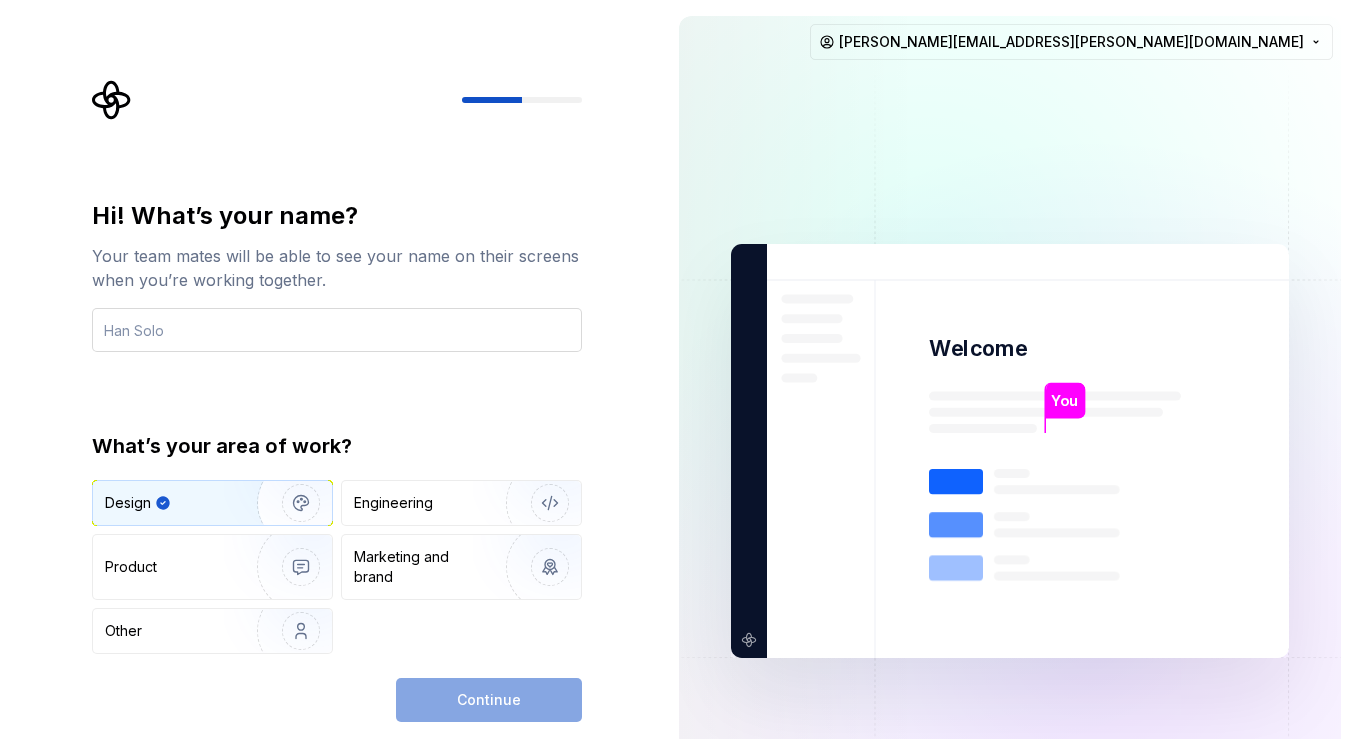 click at bounding box center [337, 330] 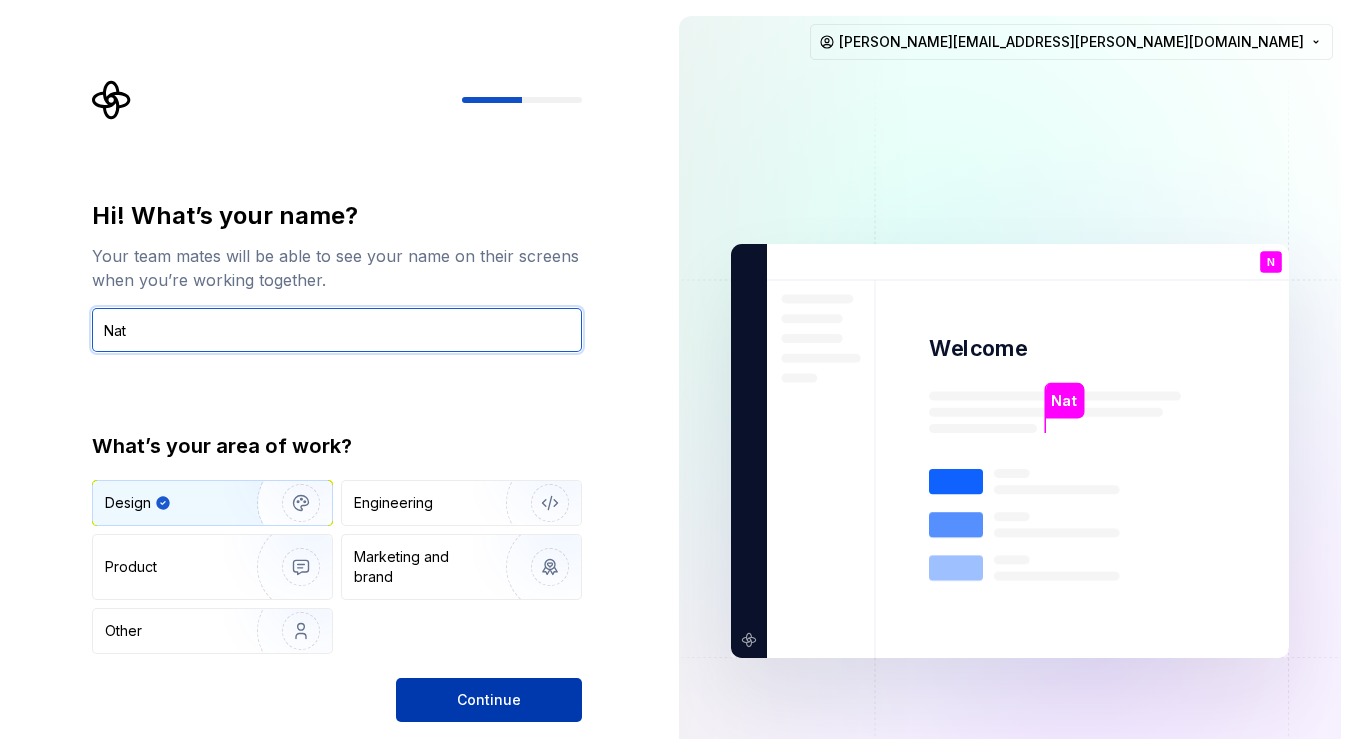 type on "Nat" 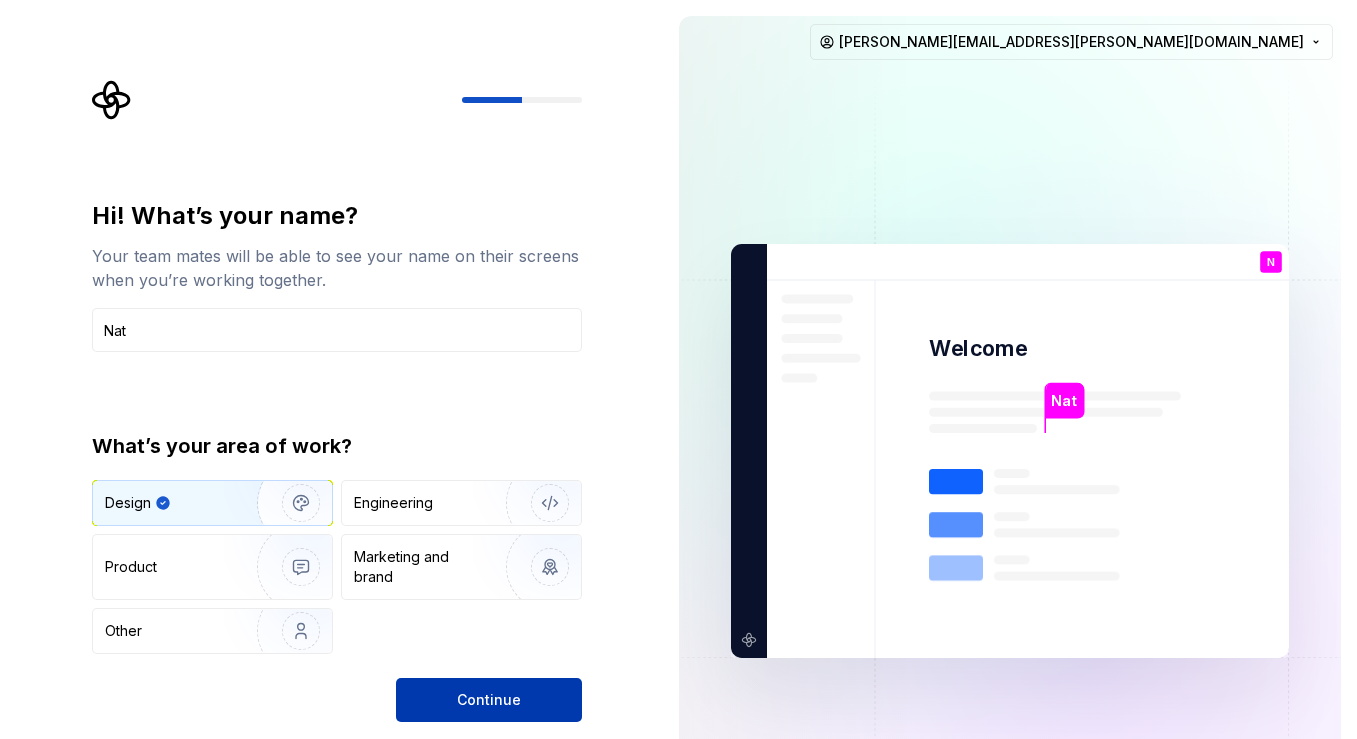 click on "Continue" at bounding box center (489, 700) 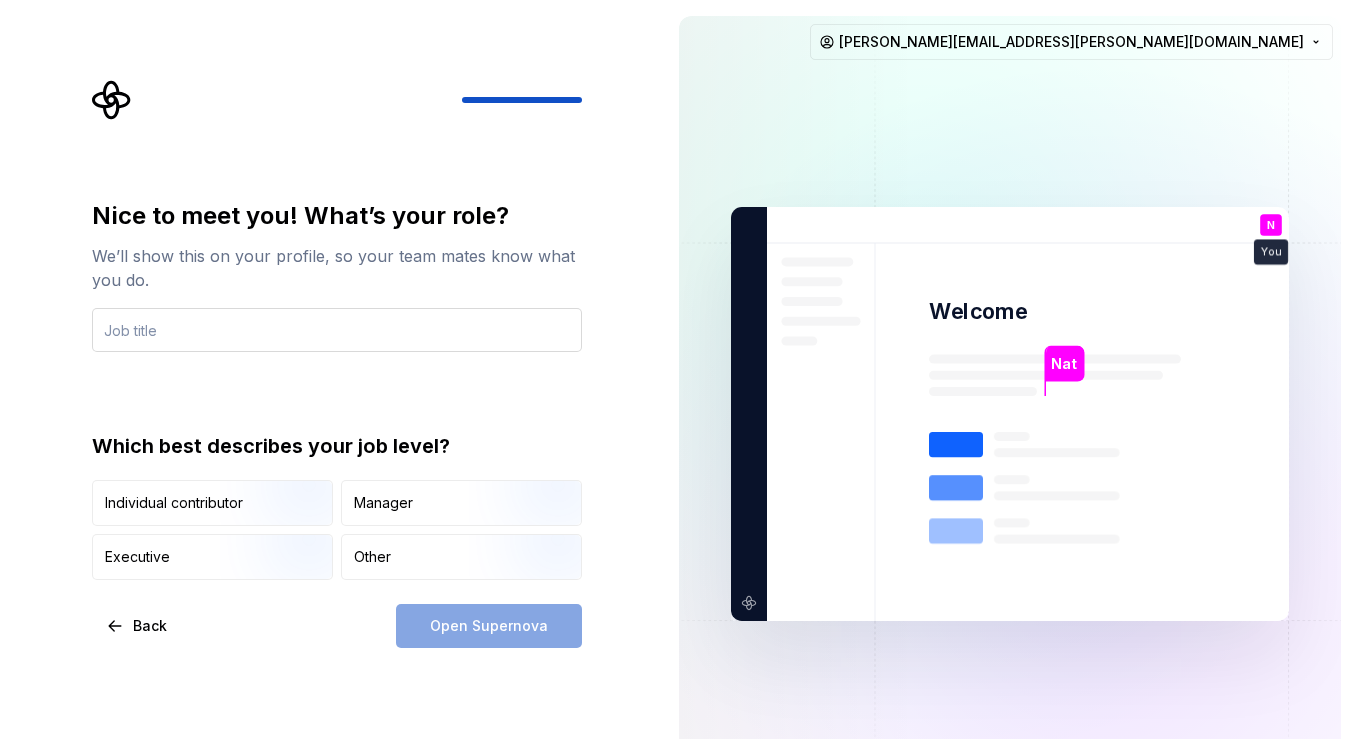 click at bounding box center [337, 330] 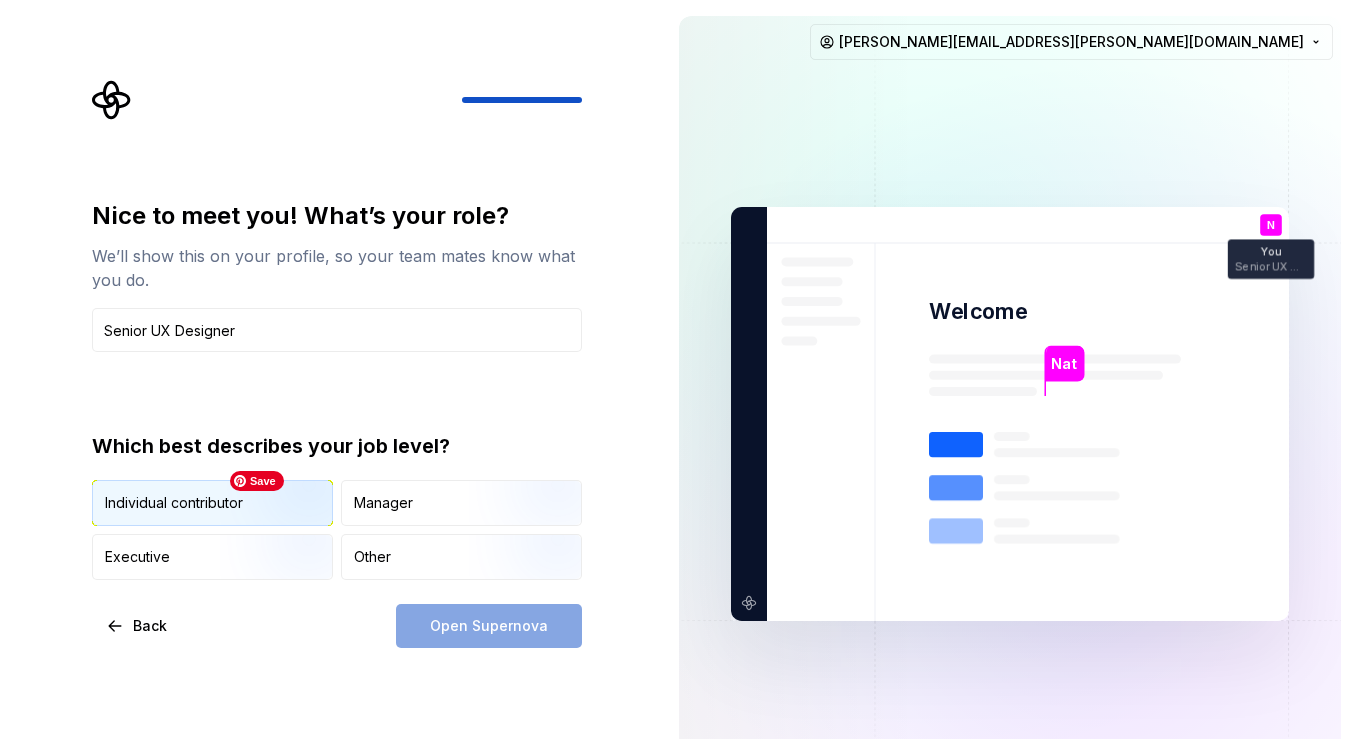 type on "Senior UX Designer" 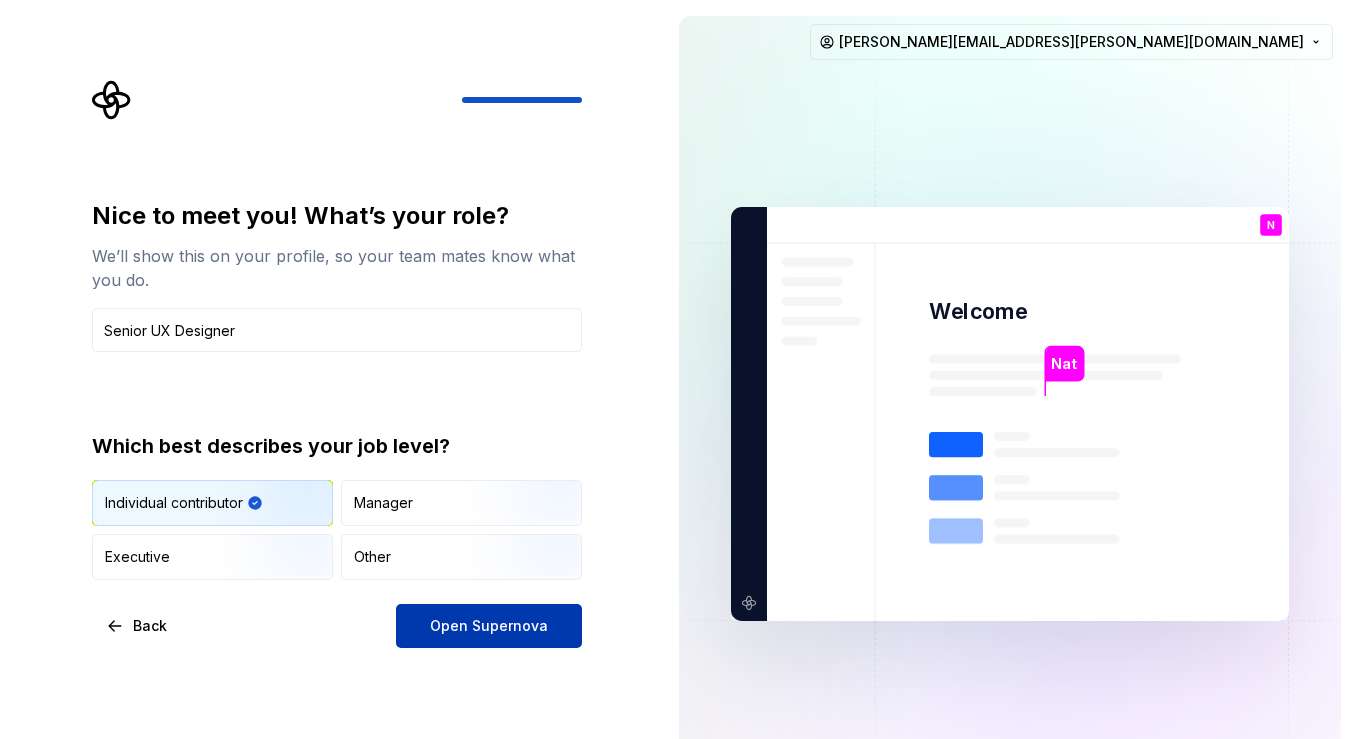 click on "Open Supernova" at bounding box center (489, 626) 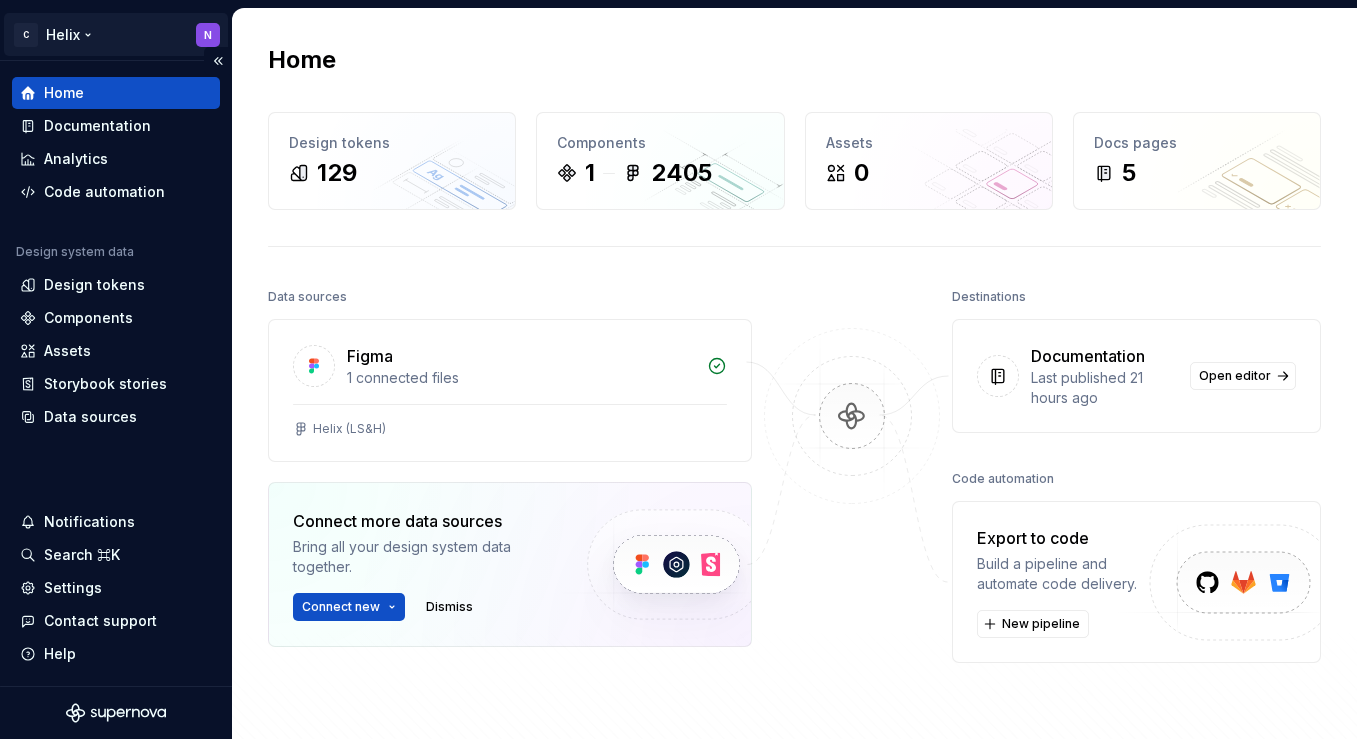 click on "C Helix N Home Documentation Analytics Code automation Design system data Design tokens Components Assets Storybook stories Data sources Notifications Search ⌘K Settings Contact support Help Home Design tokens 129 Components 1 2405 Assets 0 Docs pages 5 Data sources Figma 1 connected files Helix (LS&H) Connect more data sources Bring all your design system data together. Connect new Dismiss Destinations Documentation Last published 21 hours ago Open editor Code automation Export to code Build a pipeline and automate code delivery. New pipeline Product documentation Learn how to build, manage and maintain design systems in smarter ways. Developer documentation Start delivering your design choices to your codebases right away. Join our Slack community Connect and learn with other design system practitioners.   Save" at bounding box center [678, 369] 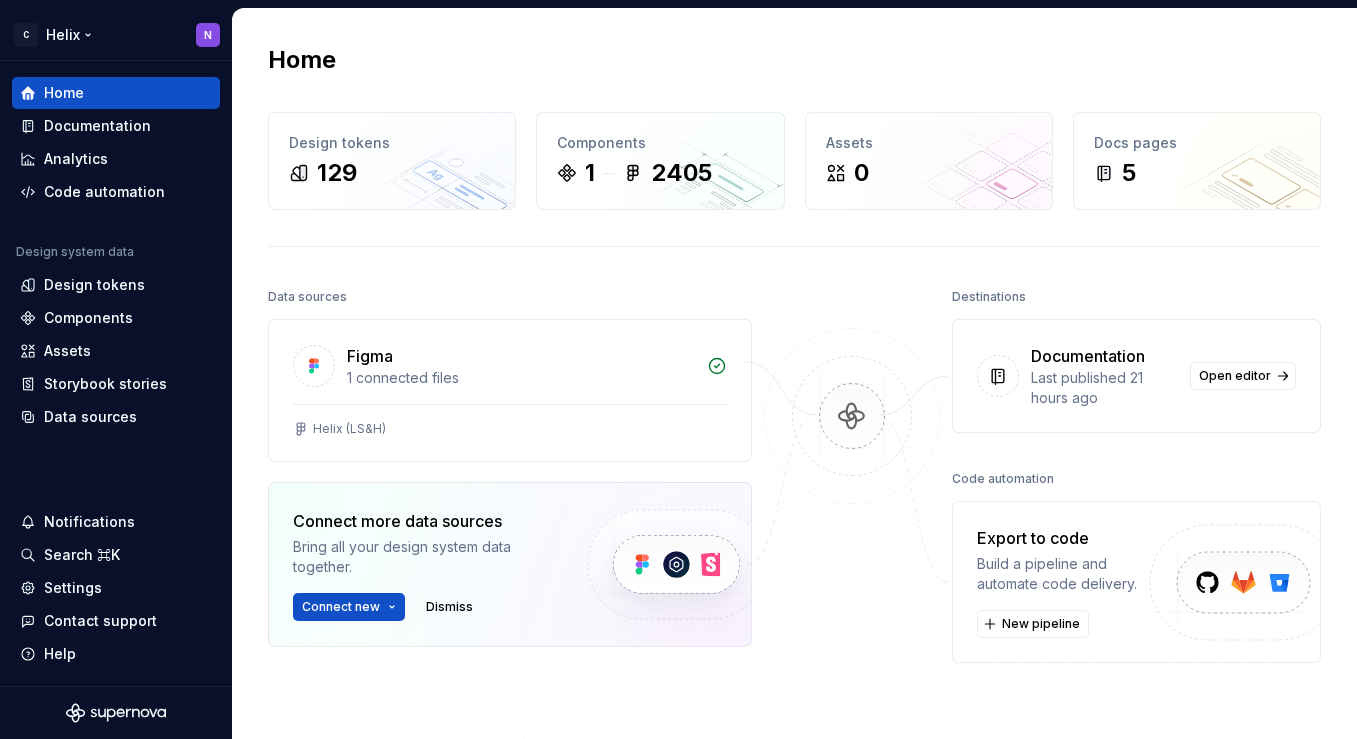 click on "C Helix N Home Documentation Analytics Code automation Design system data Design tokens Components Assets Storybook stories Data sources Notifications Search ⌘K Settings Contact support Help Home Design tokens 129 Components 1 2405 Assets 0 Docs pages 5 Data sources Figma 1 connected files Helix (LS&H) Connect more data sources Bring all your design system data together. Connect new Dismiss Destinations Documentation Last published 21 hours ago Open editor Code automation Export to code Build a pipeline and automate code delivery. New pipeline Product documentation Learn how to build, manage and maintain design systems in smarter ways. Developer documentation Start delivering your design choices to your codebases right away. Join our Slack community Connect and learn with other design system practitioners.   Save" at bounding box center (678, 369) 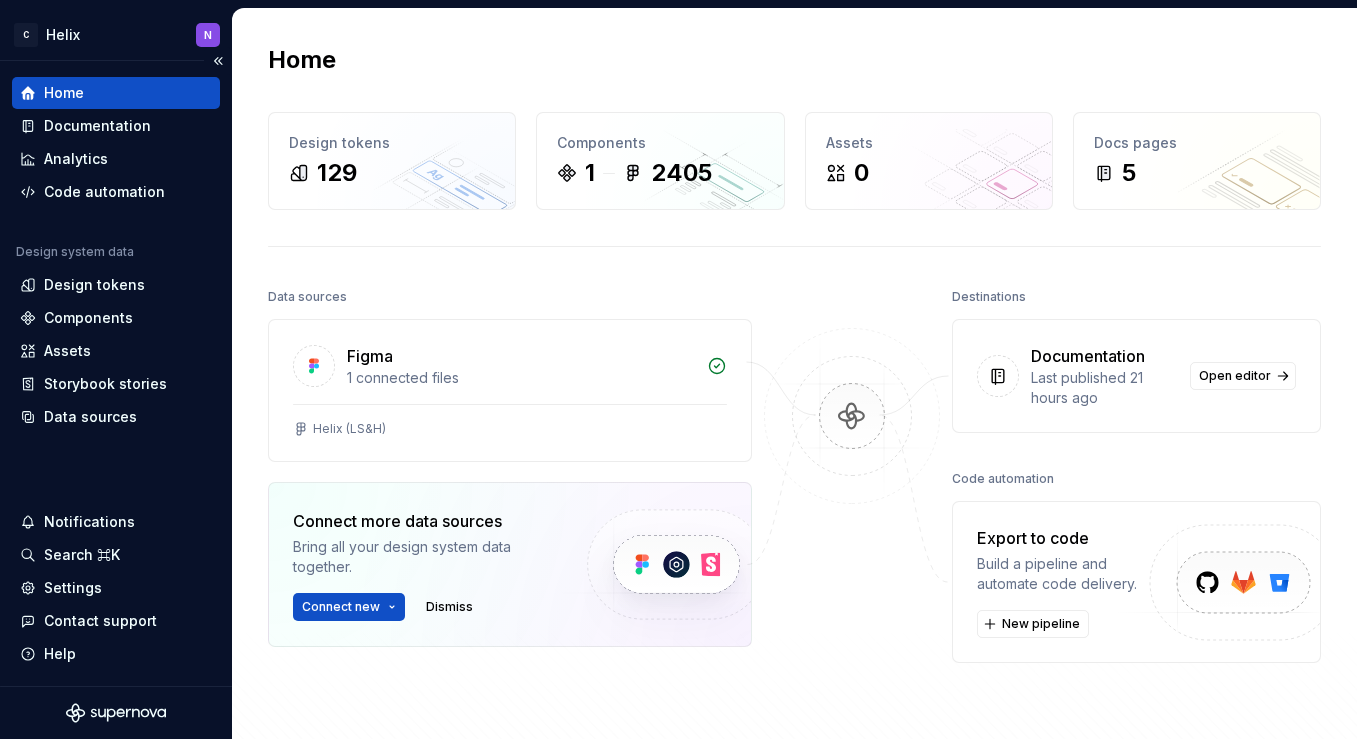 click on "Home Documentation Analytics Code automation" at bounding box center (116, 142) 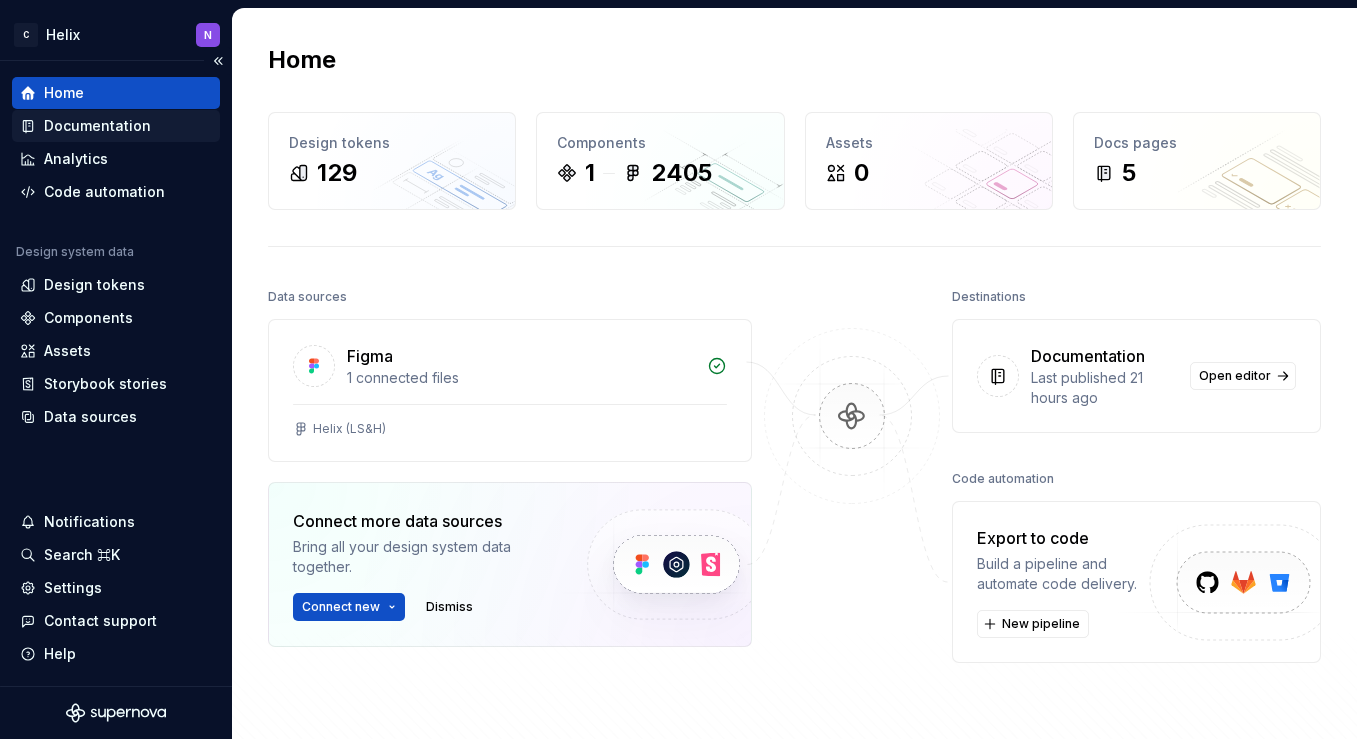 click on "Documentation" at bounding box center (116, 126) 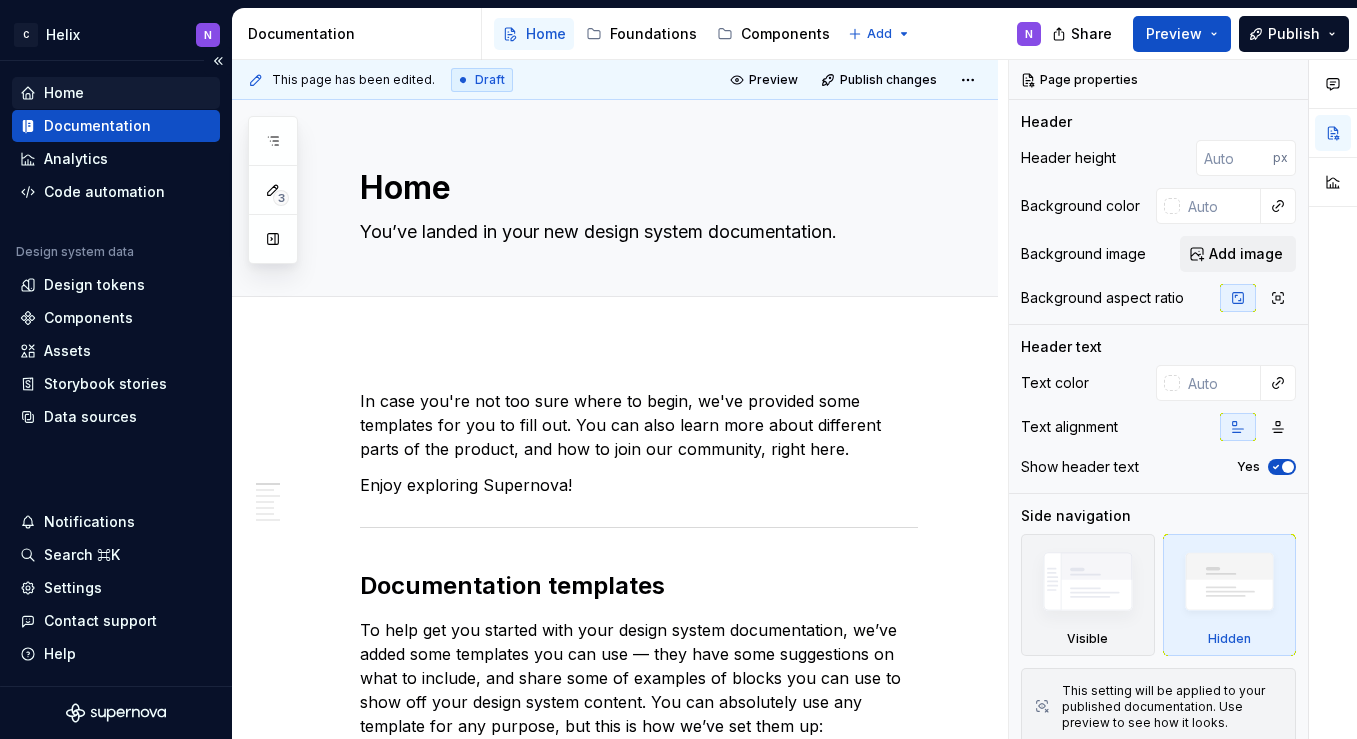 type on "*" 